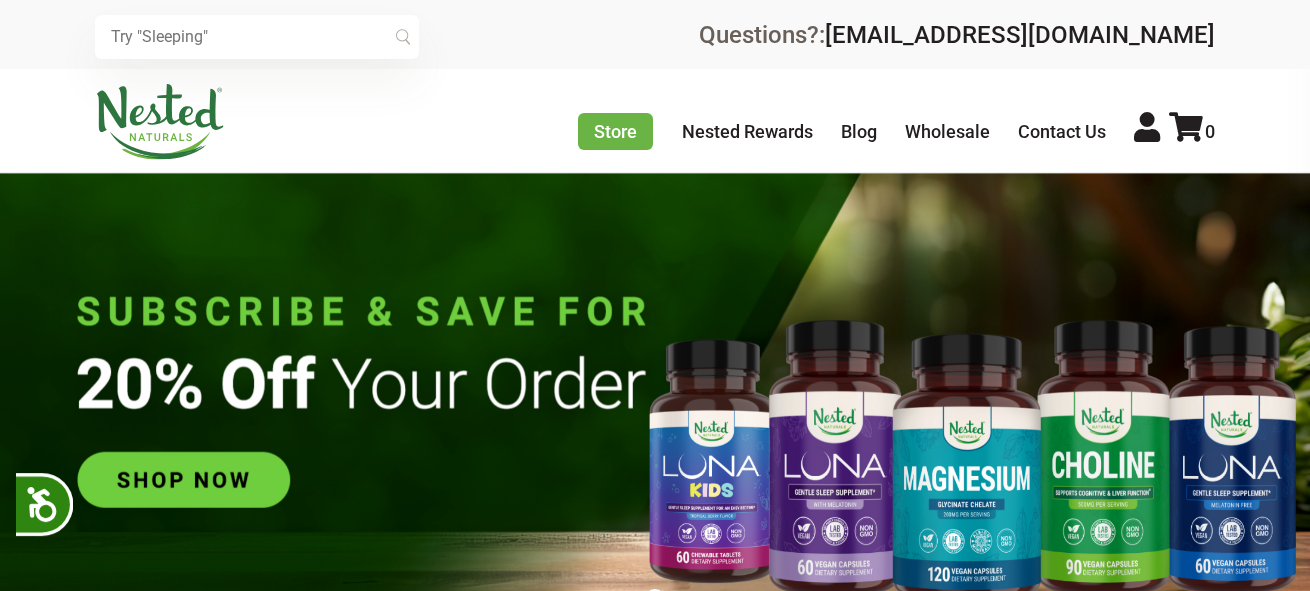 scroll, scrollTop: 0, scrollLeft: 0, axis: both 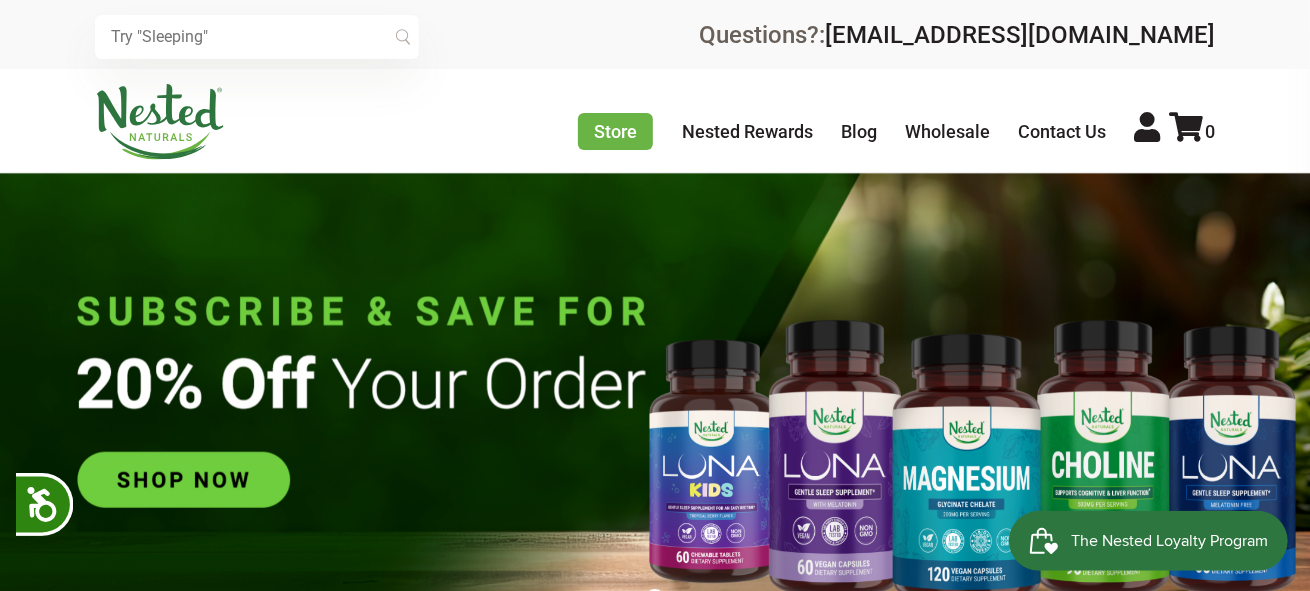 drag, startPoint x: 1323, startPoint y: 67, endPoint x: 1322, endPoint y: -27, distance: 94.00532 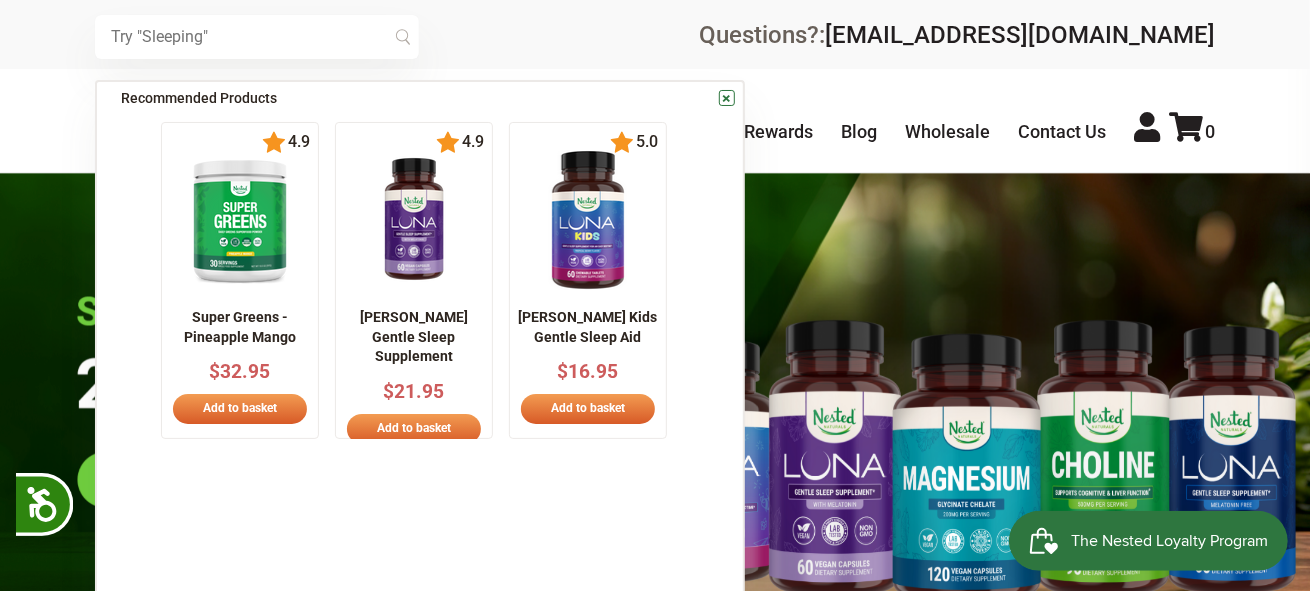 click at bounding box center [257, 37] 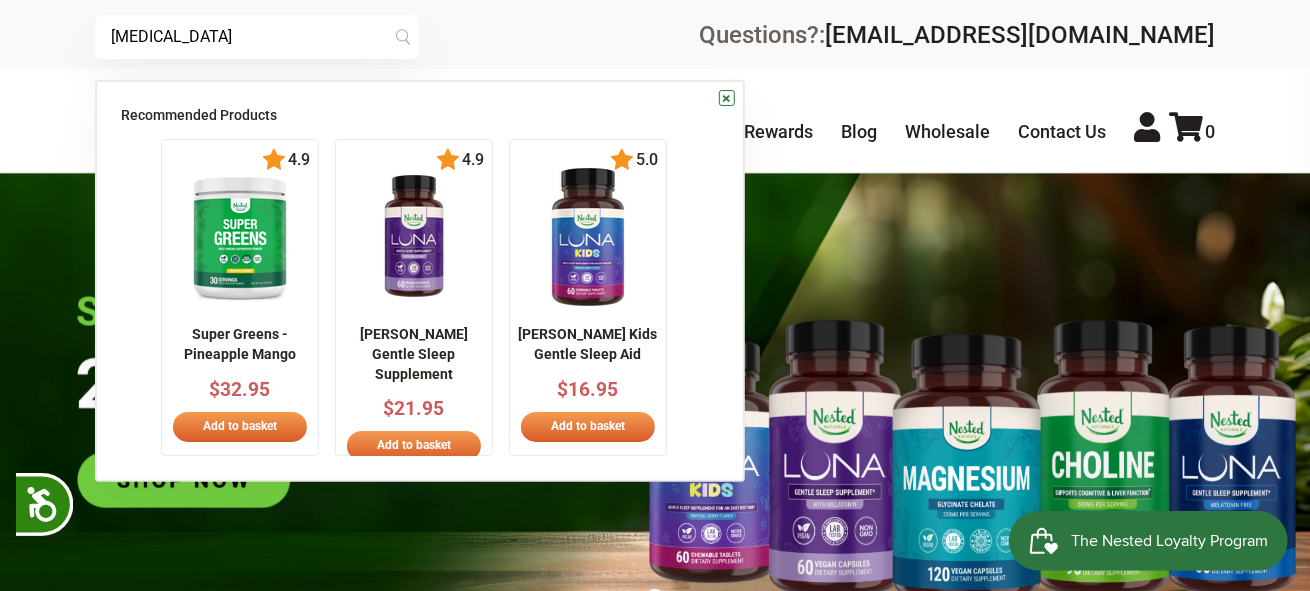 type on "[MEDICAL_DATA]" 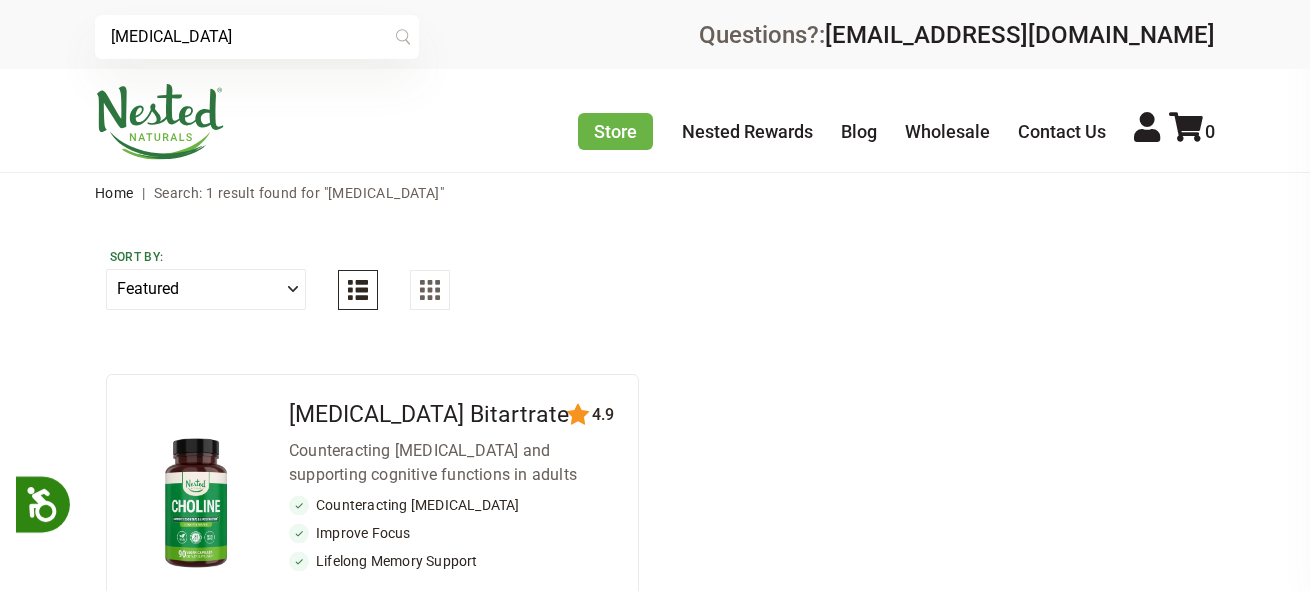 scroll, scrollTop: 0, scrollLeft: 0, axis: both 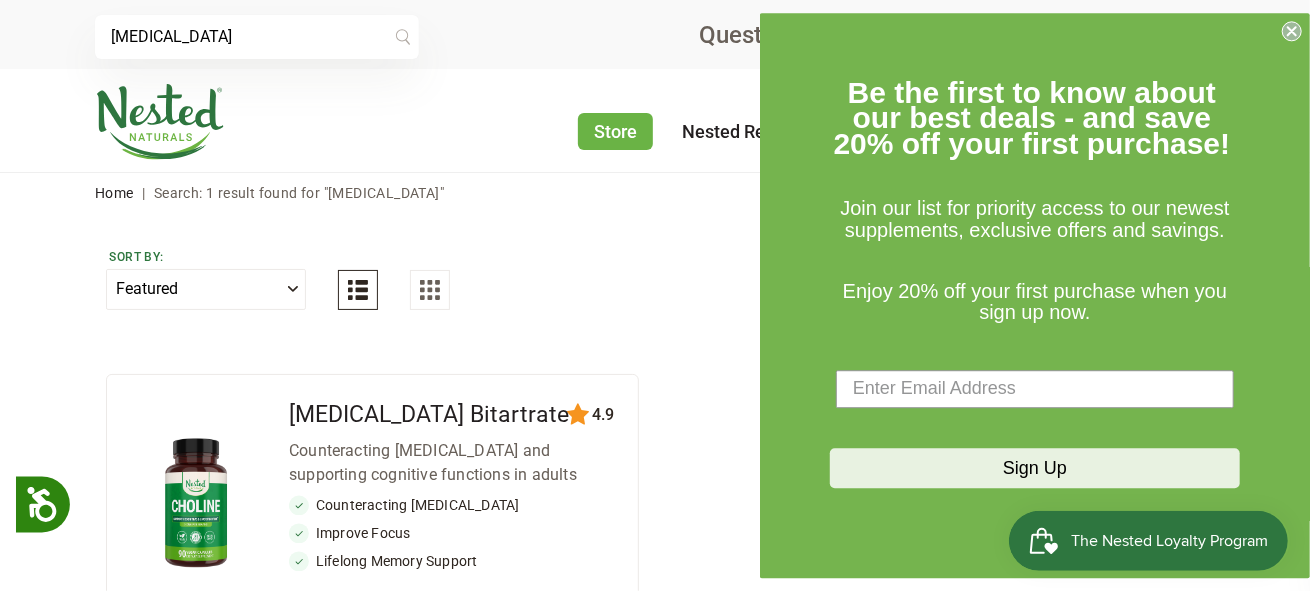 click 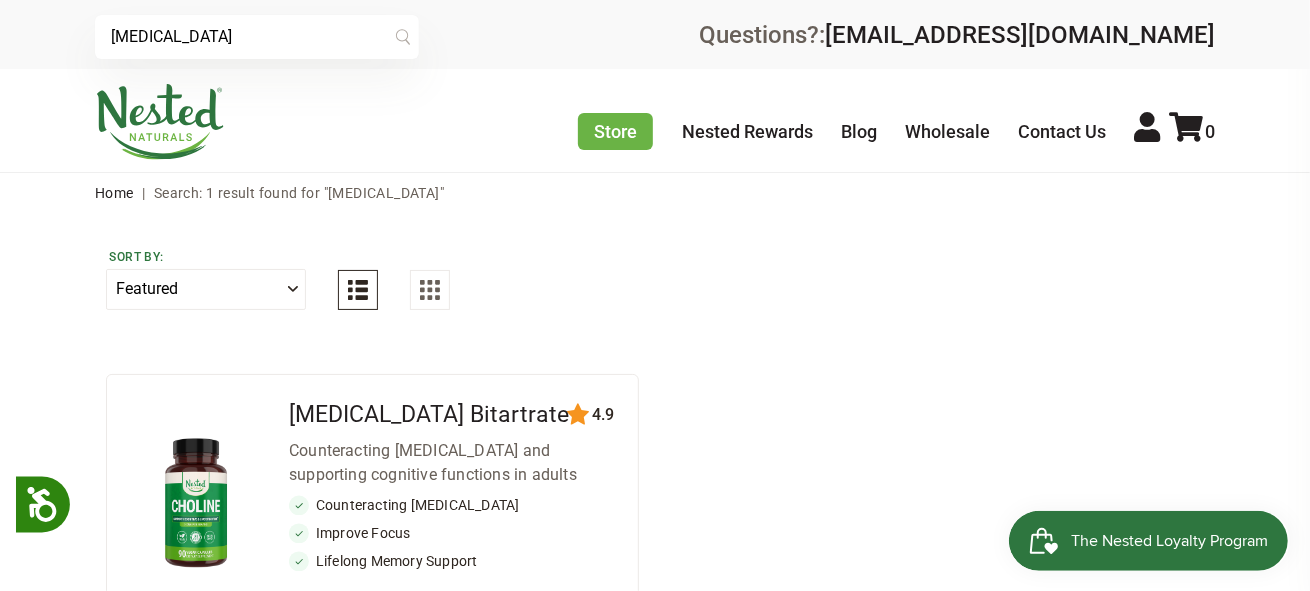 click on "[MEDICAL_DATA]" at bounding box center (257, 37) 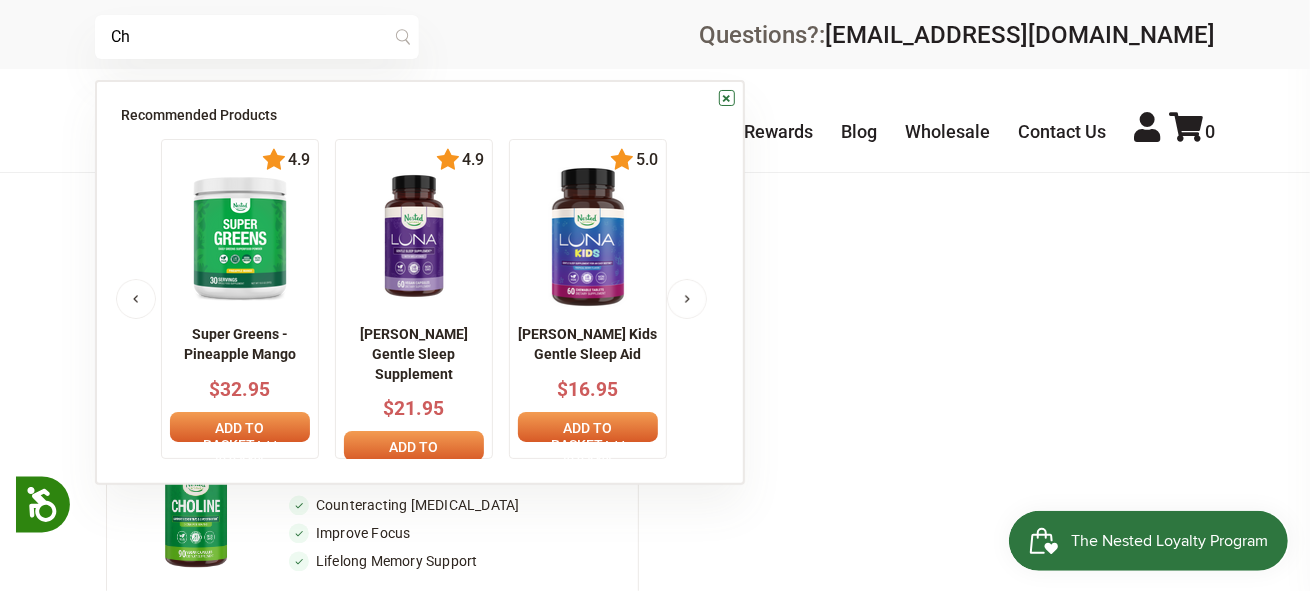 type on "C" 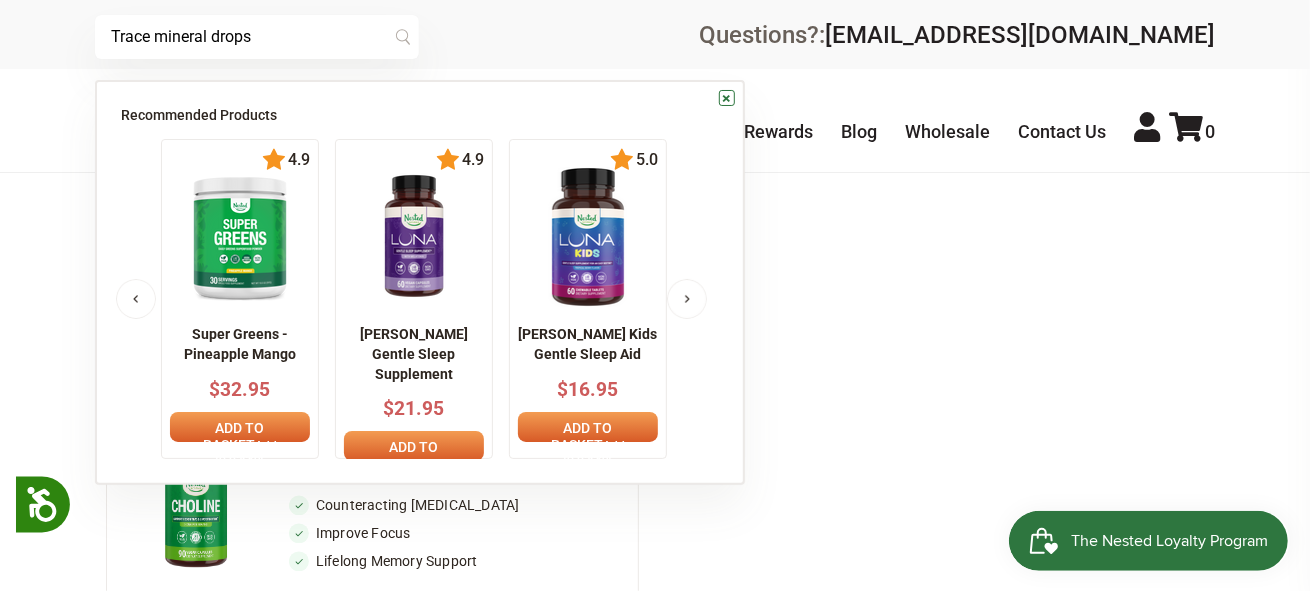 type on "Trace mineral drops" 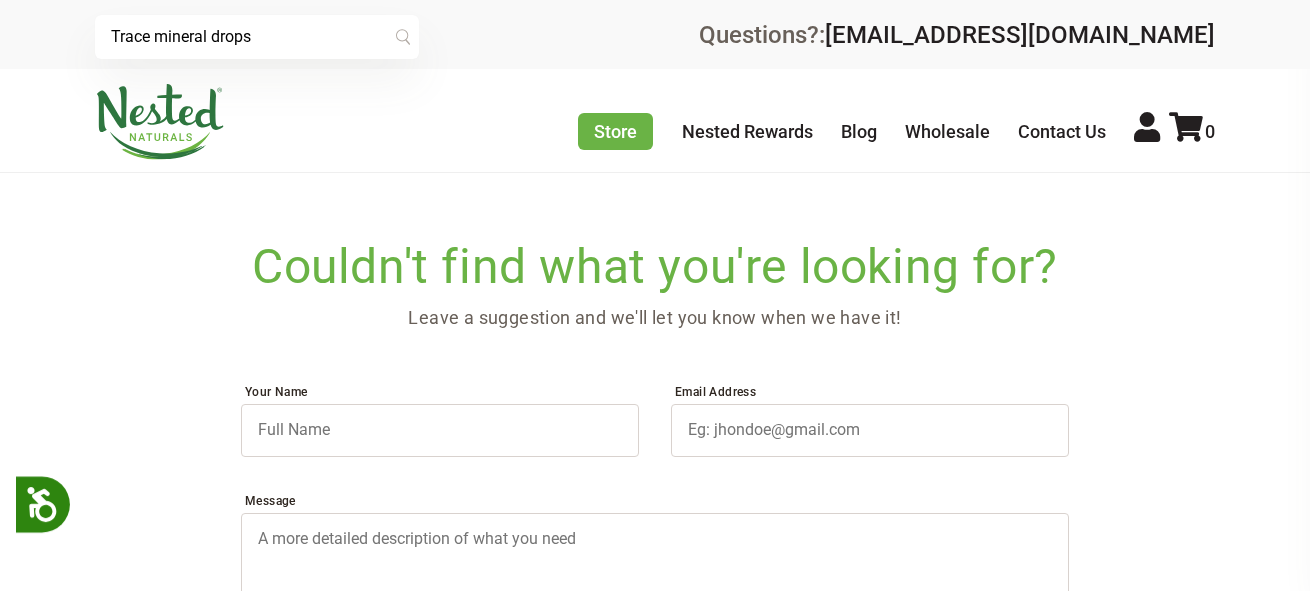 scroll, scrollTop: 0, scrollLeft: 0, axis: both 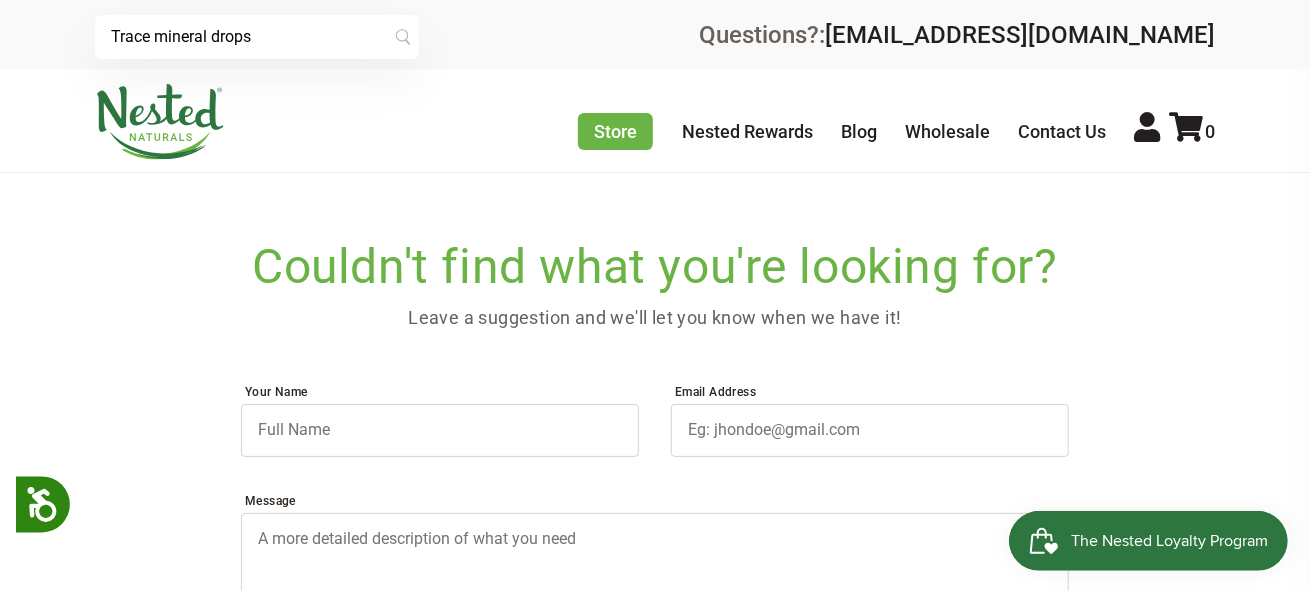 click on "Trace mineral drops" at bounding box center [257, 37] 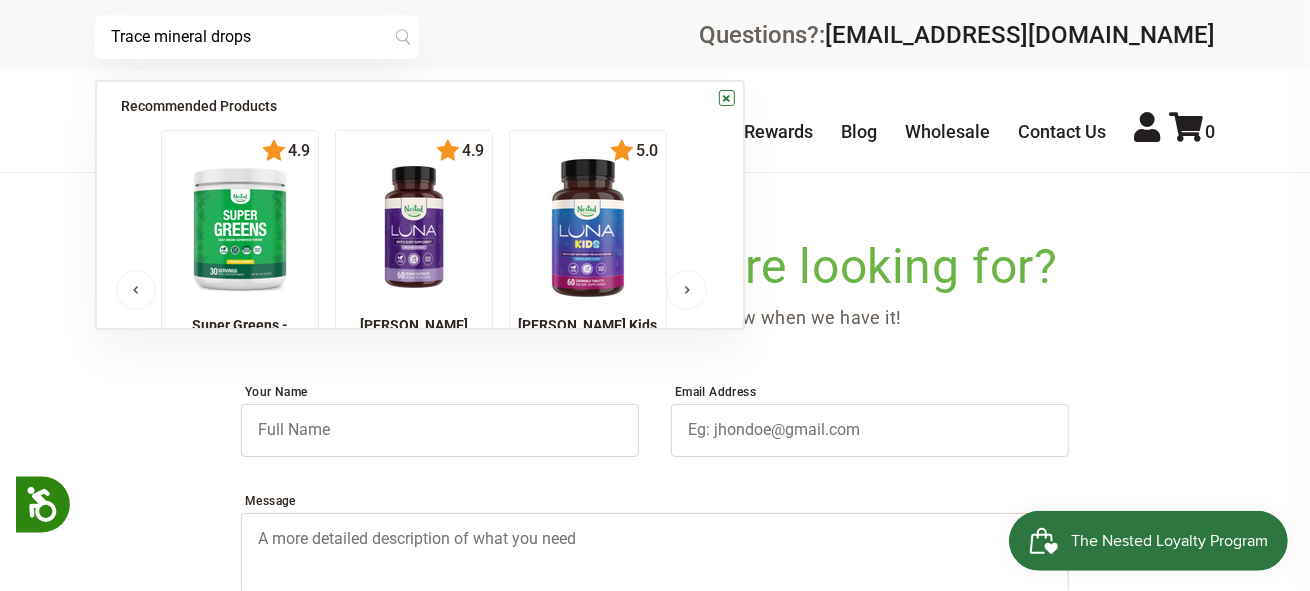 click on "Trace mineral drops" at bounding box center [257, 37] 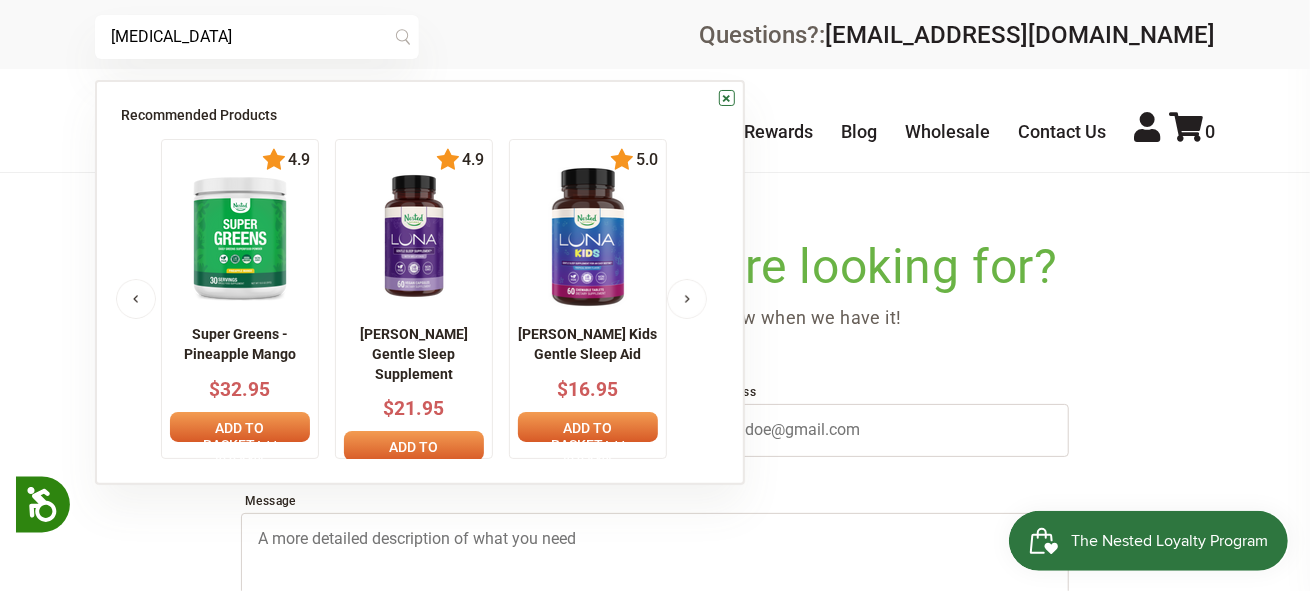 type on "[MEDICAL_DATA]" 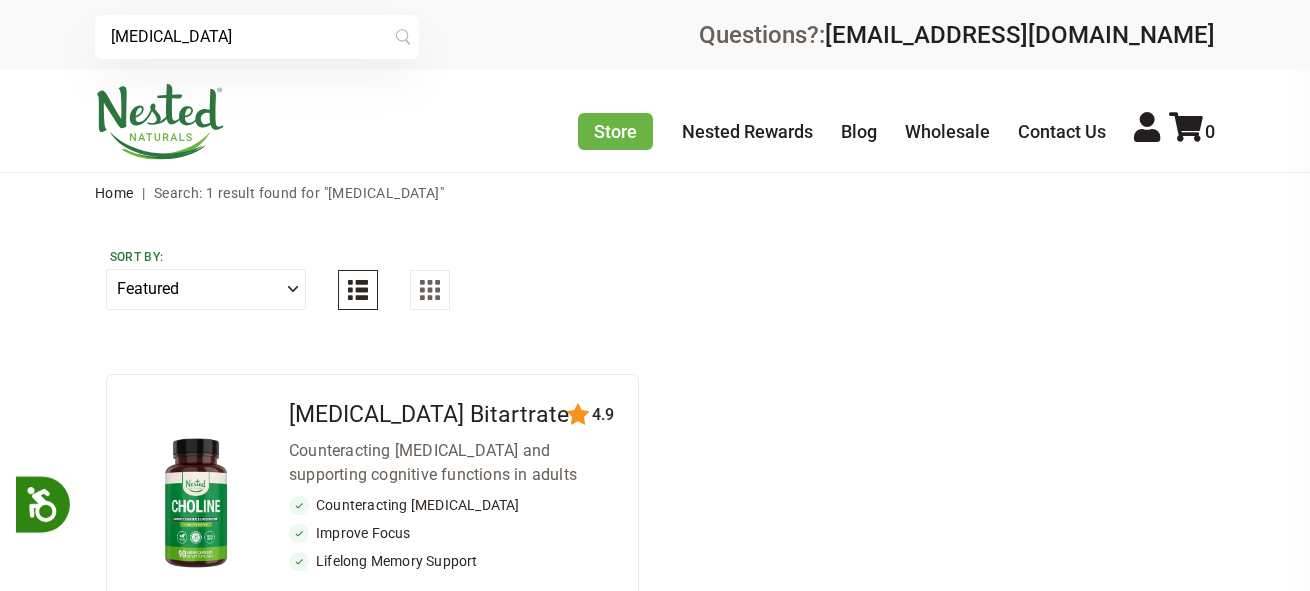 scroll, scrollTop: 0, scrollLeft: 0, axis: both 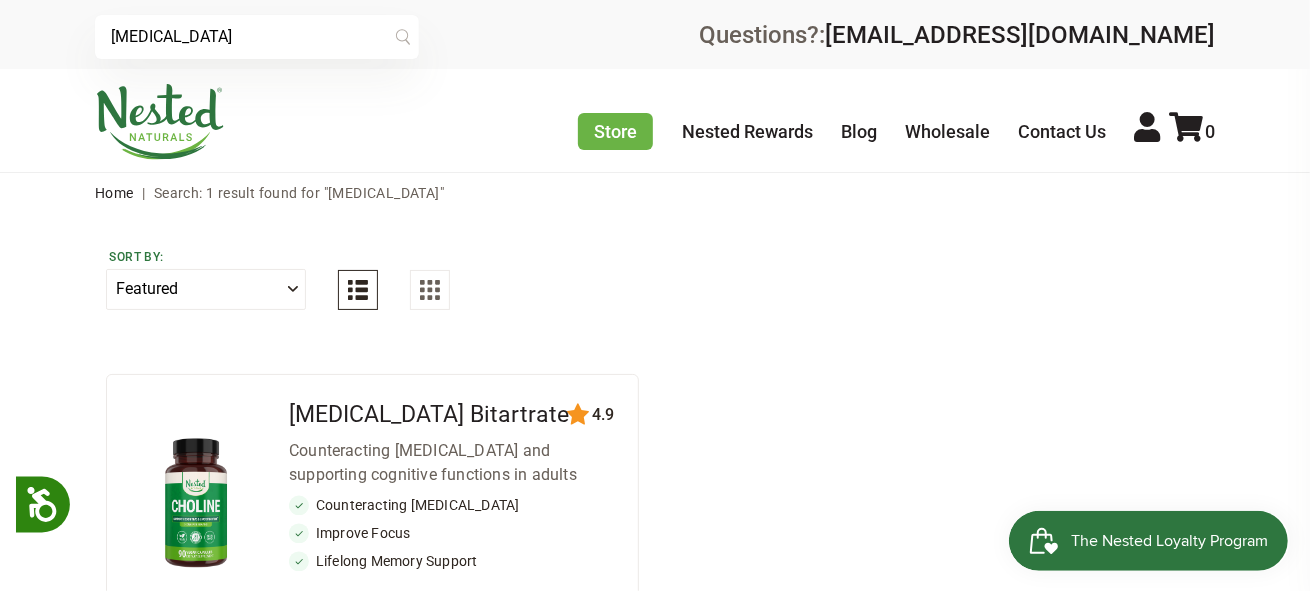 click at bounding box center (196, 504) 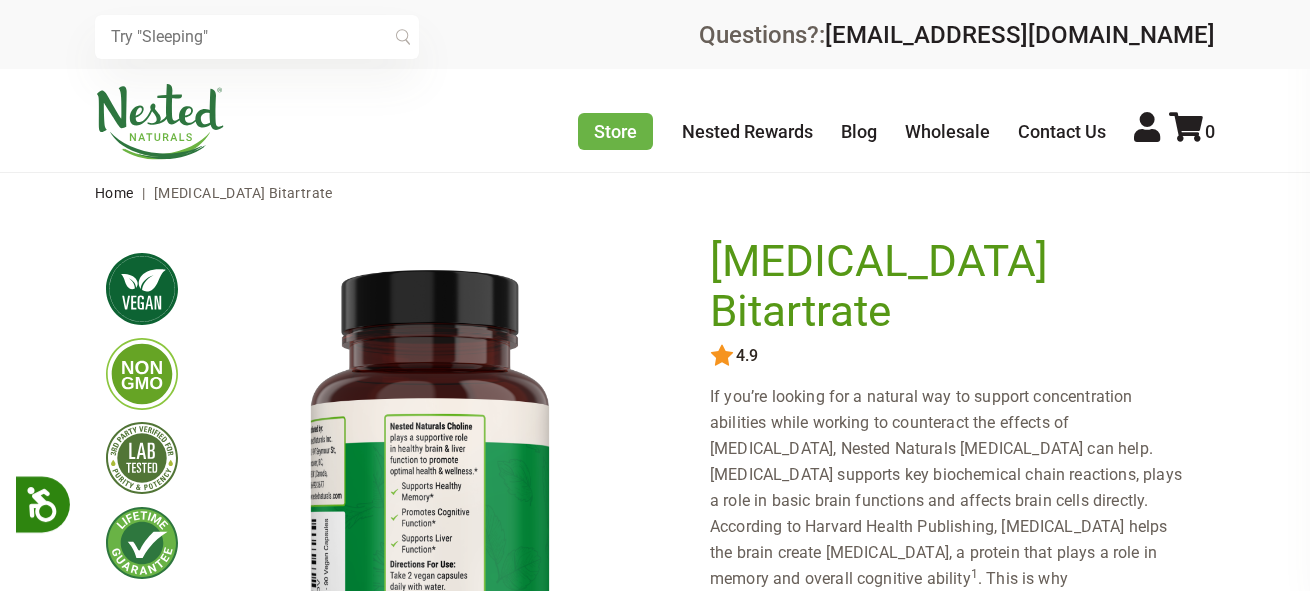 scroll, scrollTop: 0, scrollLeft: 0, axis: both 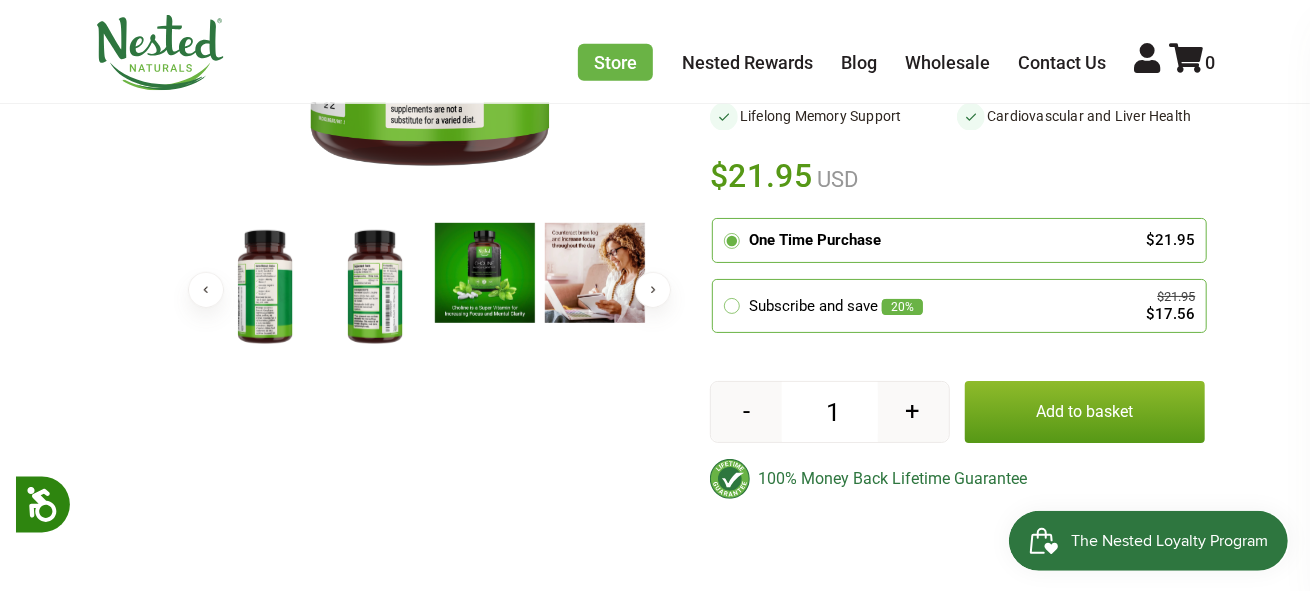 click on "Add to basket" at bounding box center [1085, 412] 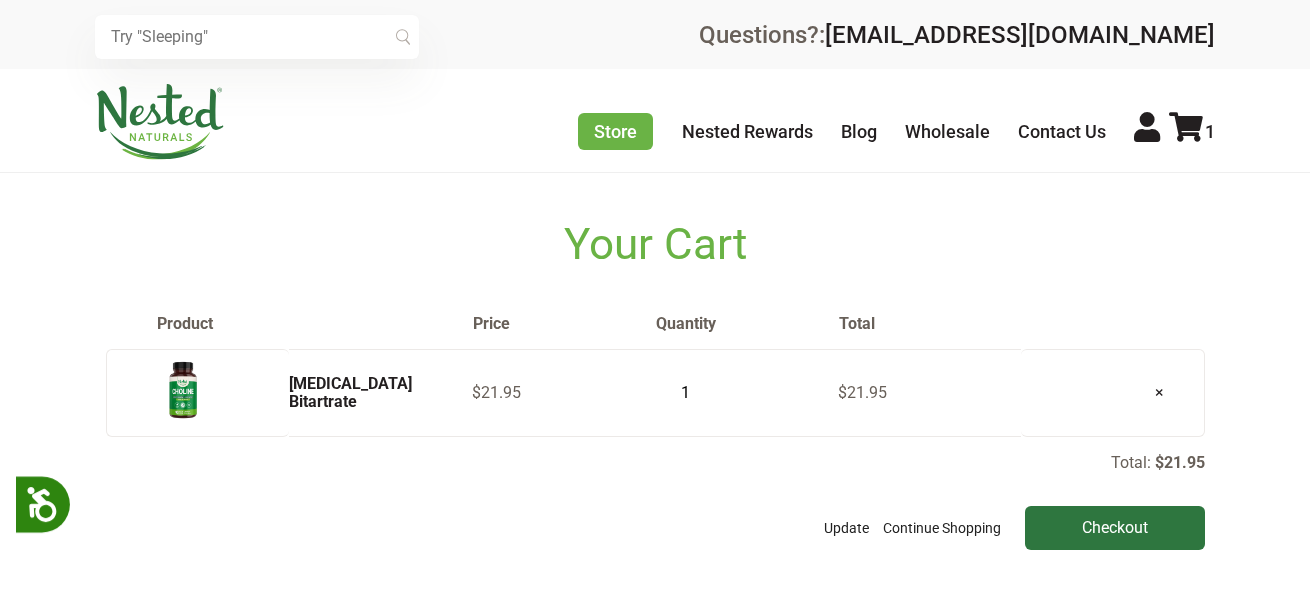 scroll, scrollTop: 56, scrollLeft: 0, axis: vertical 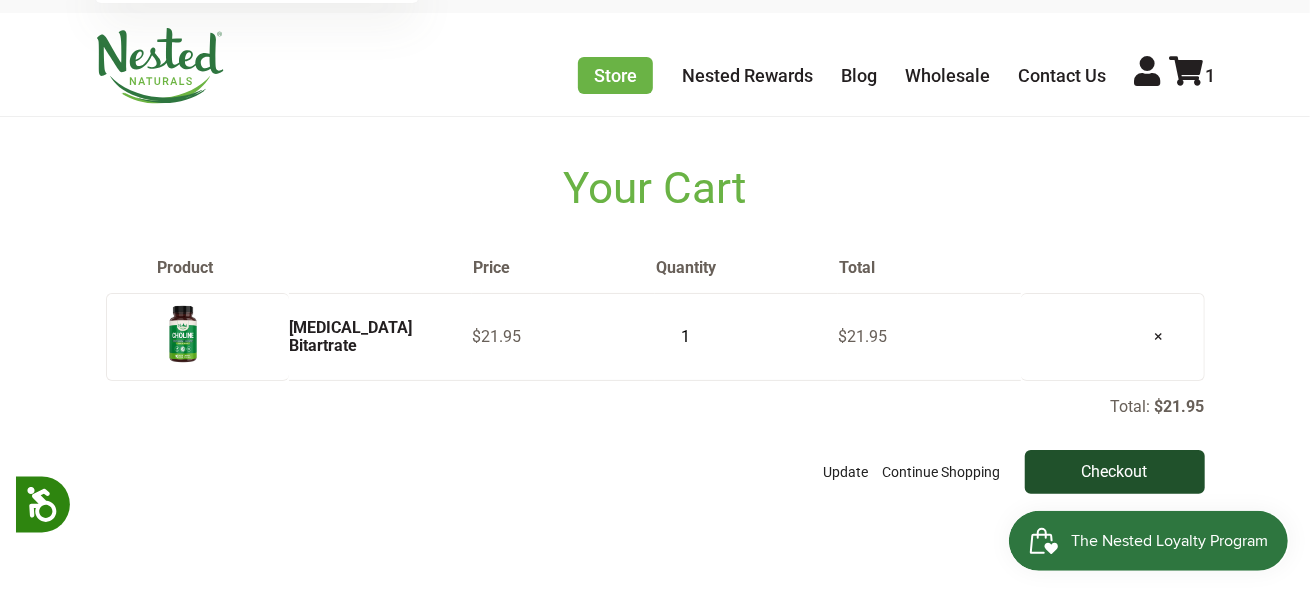 click on "Checkout" at bounding box center [1115, 472] 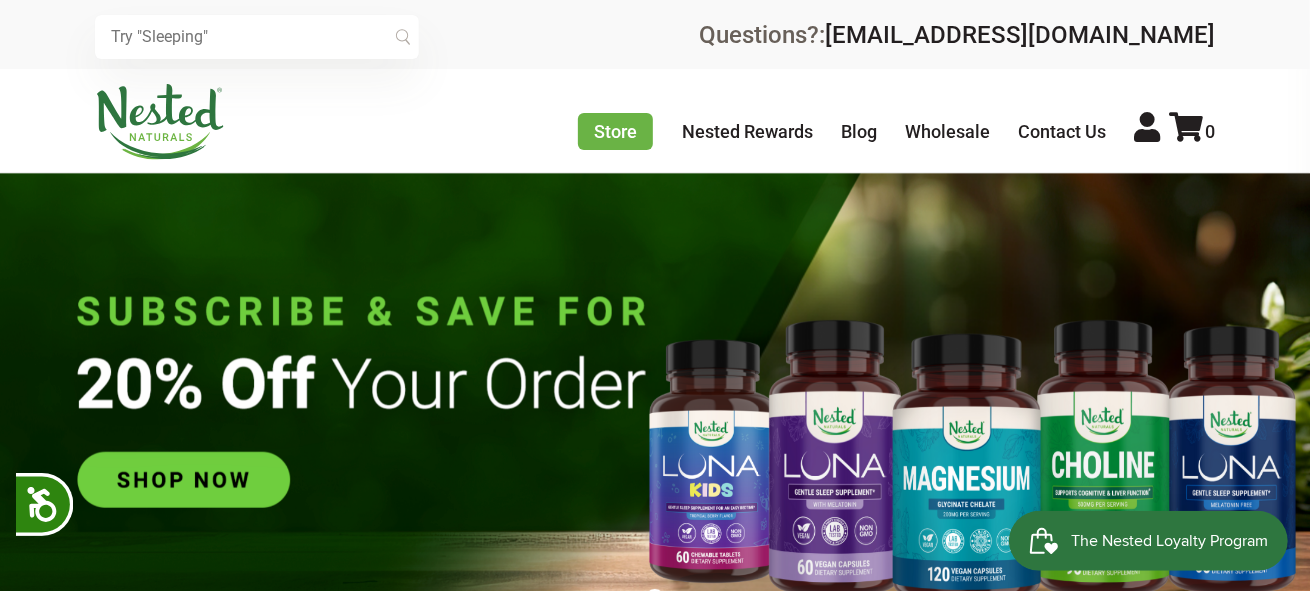 scroll, scrollTop: 0, scrollLeft: 0, axis: both 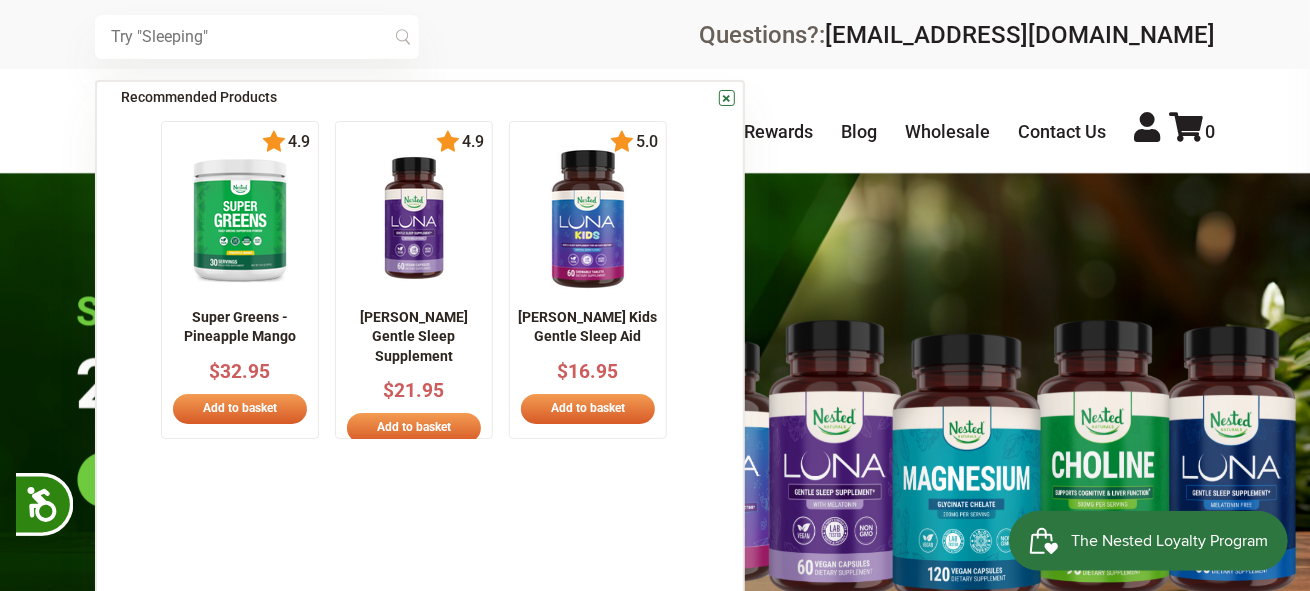 click at bounding box center [257, 37] 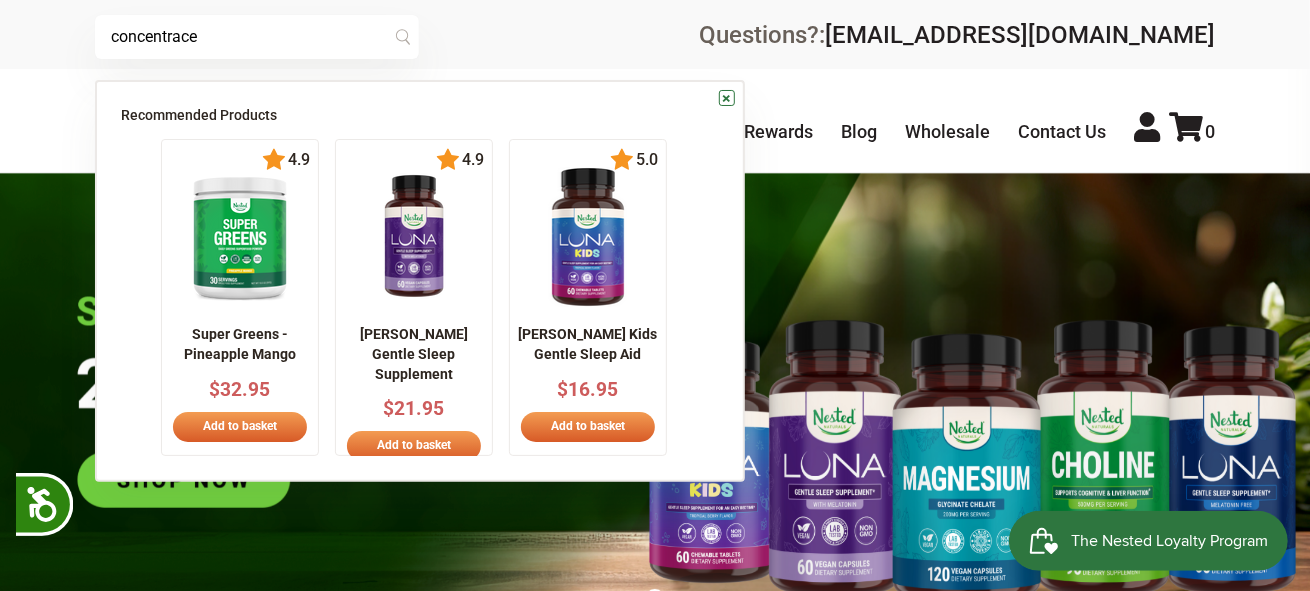type on "concentrace" 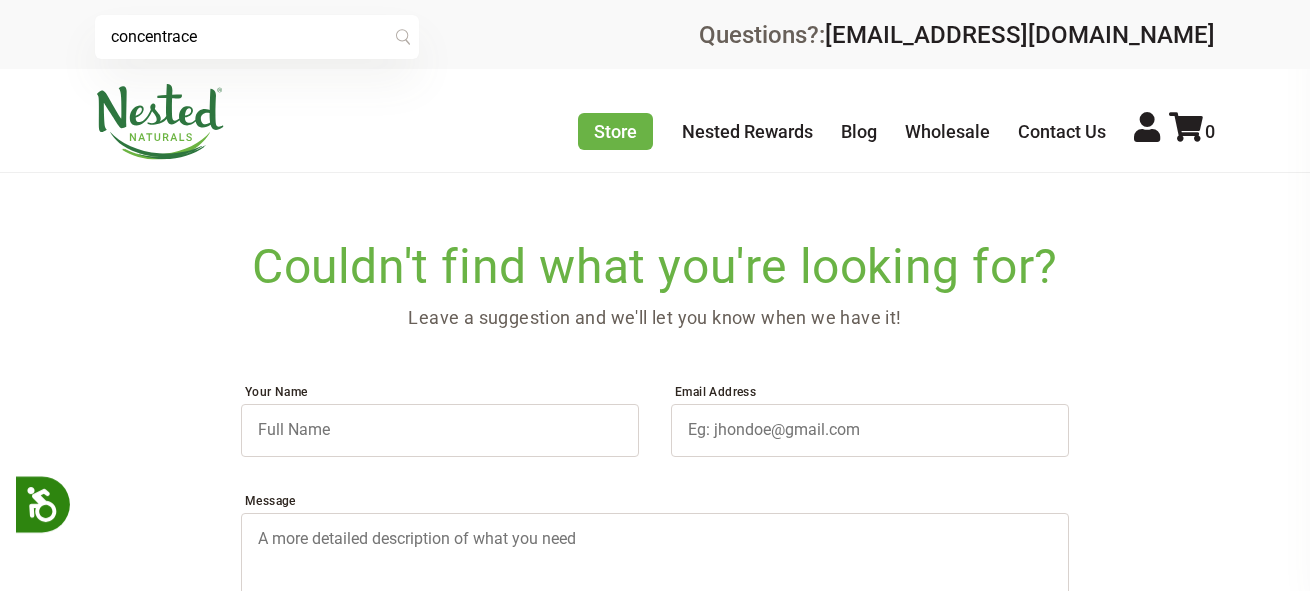 scroll, scrollTop: 0, scrollLeft: 0, axis: both 